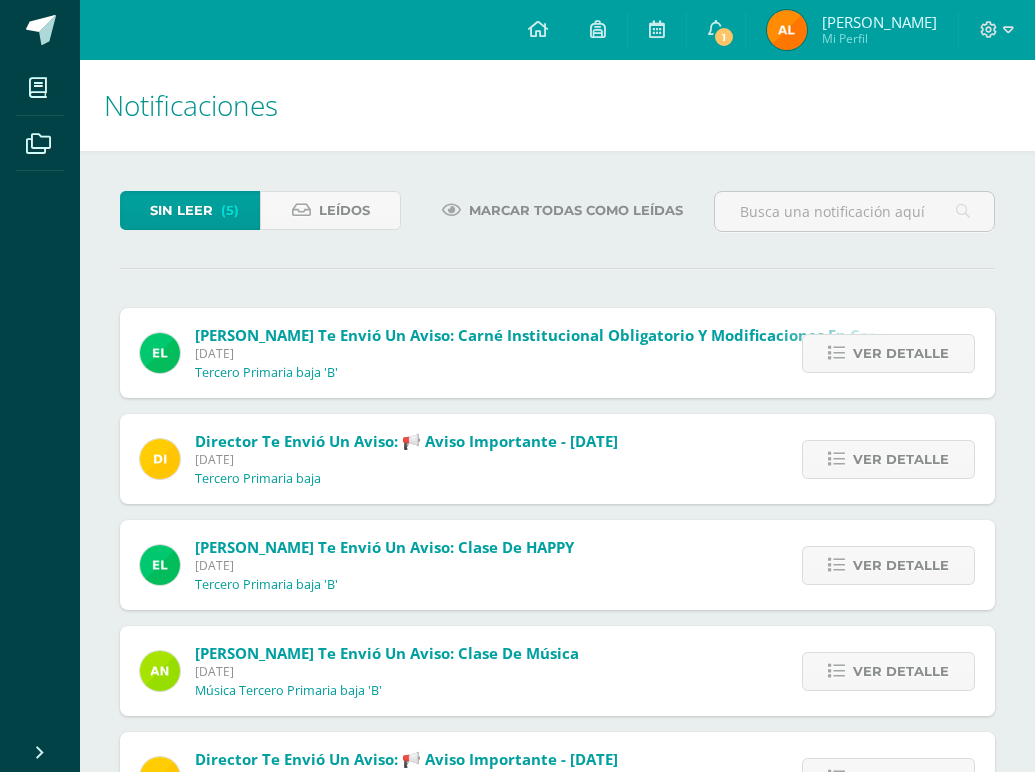 scroll, scrollTop: 0, scrollLeft: 0, axis: both 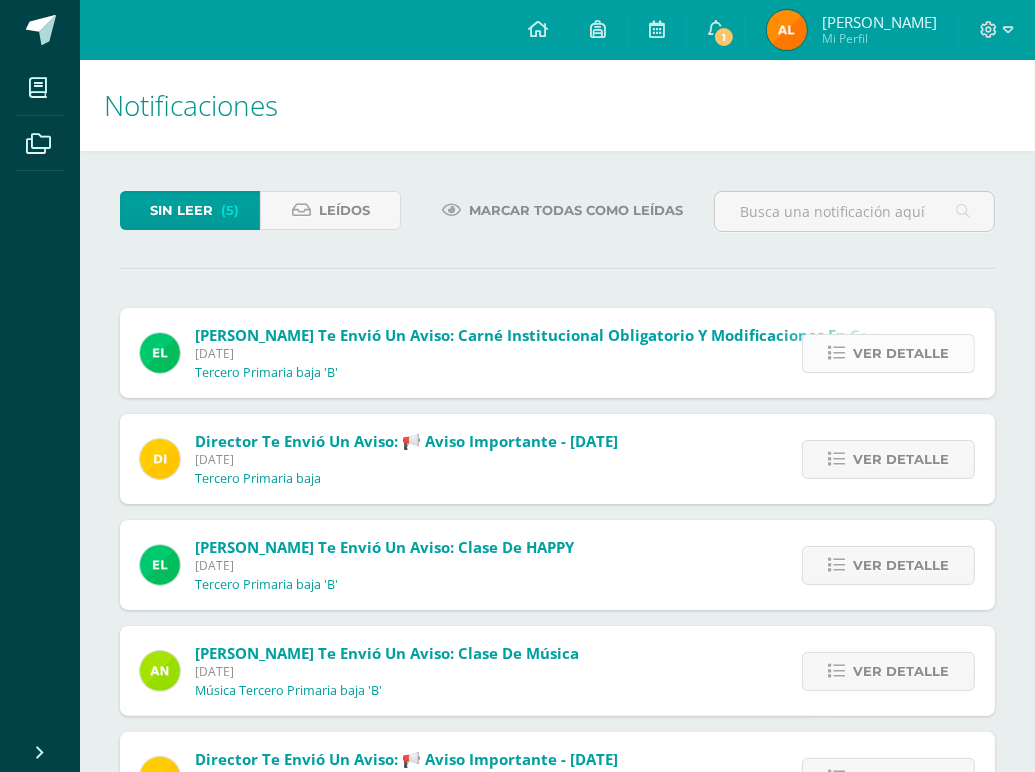 click on "Ver detalle" at bounding box center [901, 353] 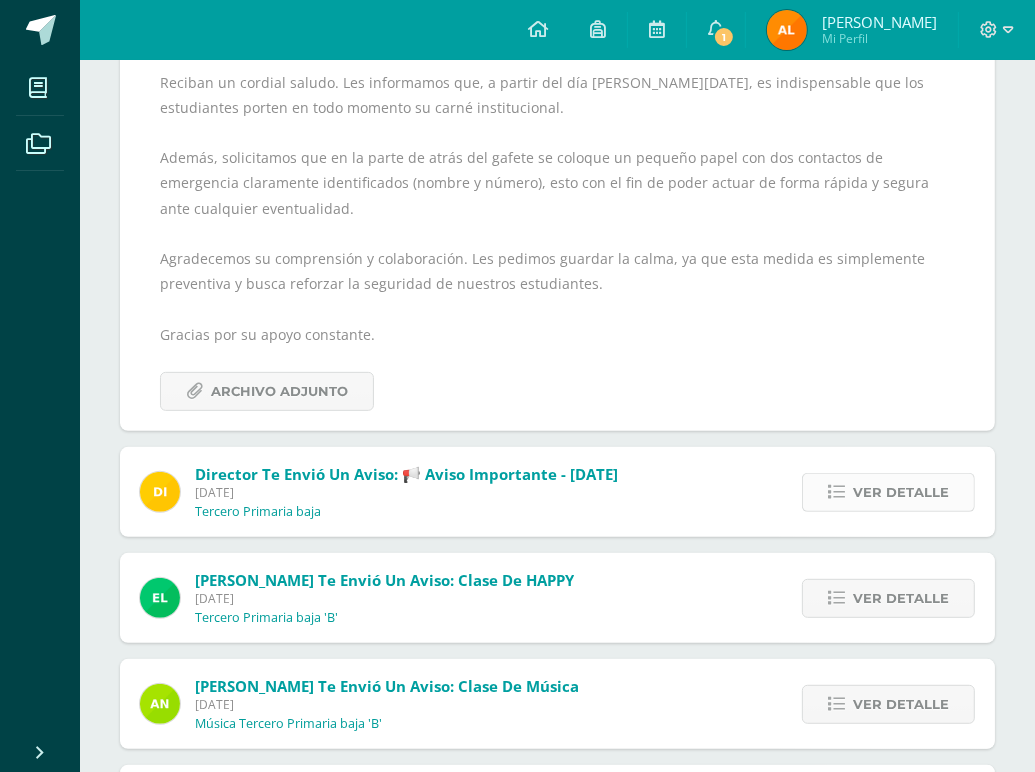 click on "Ver detalle" at bounding box center (888, 492) 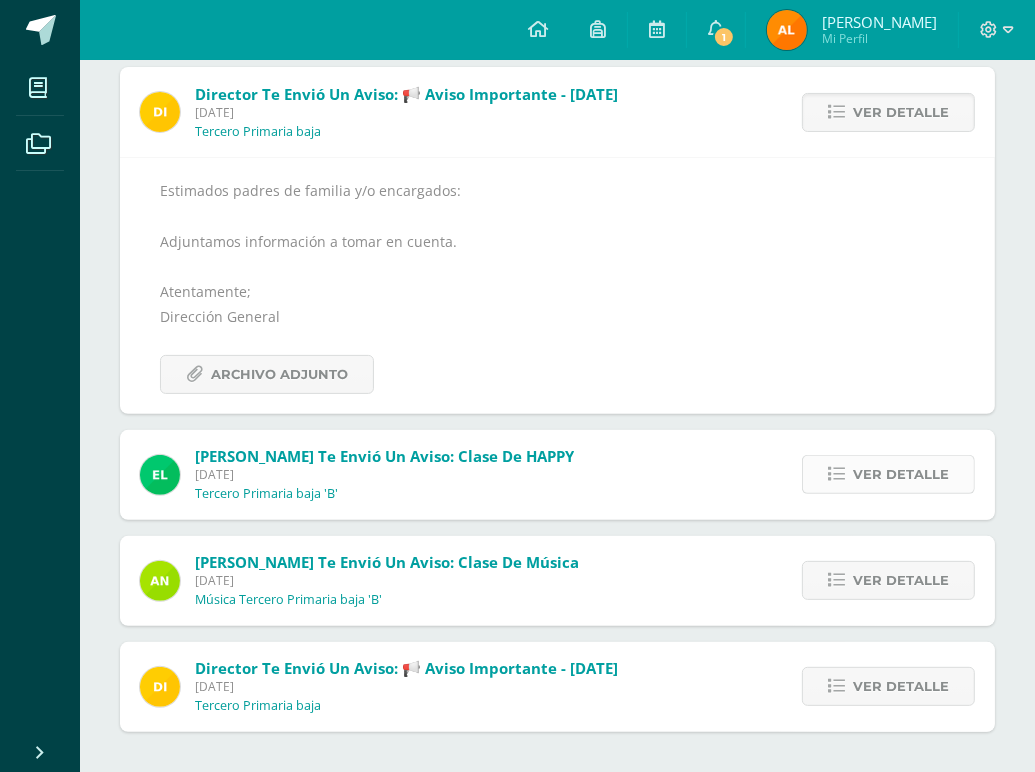 scroll, scrollTop: 240, scrollLeft: 0, axis: vertical 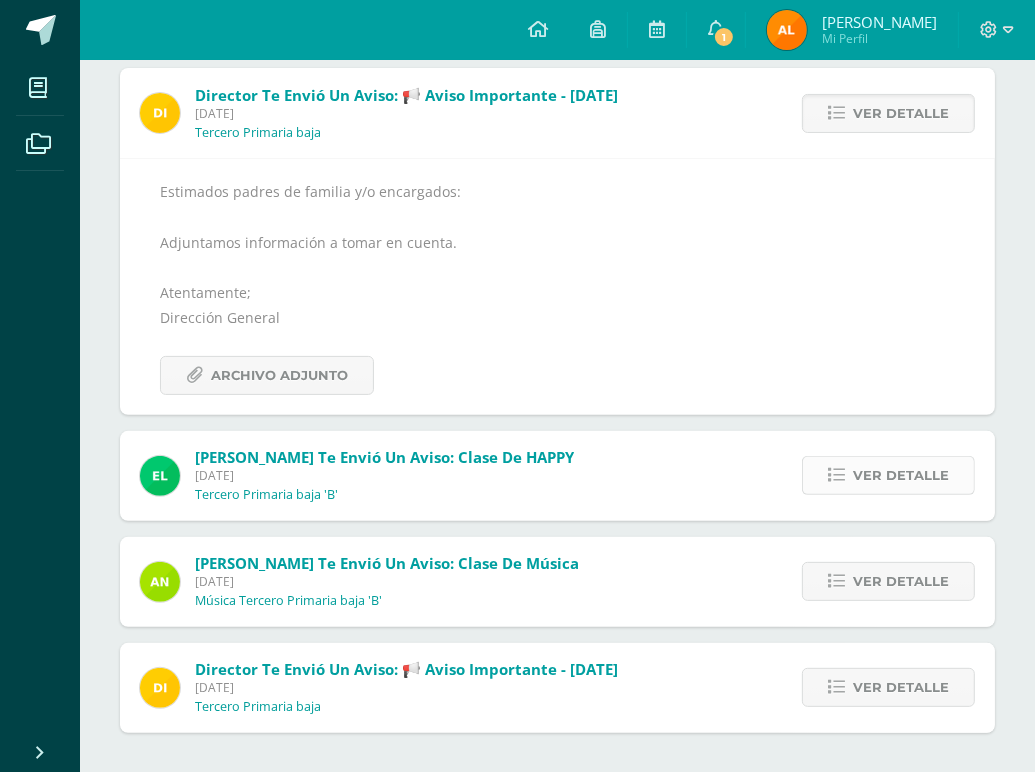 click at bounding box center (836, 475) 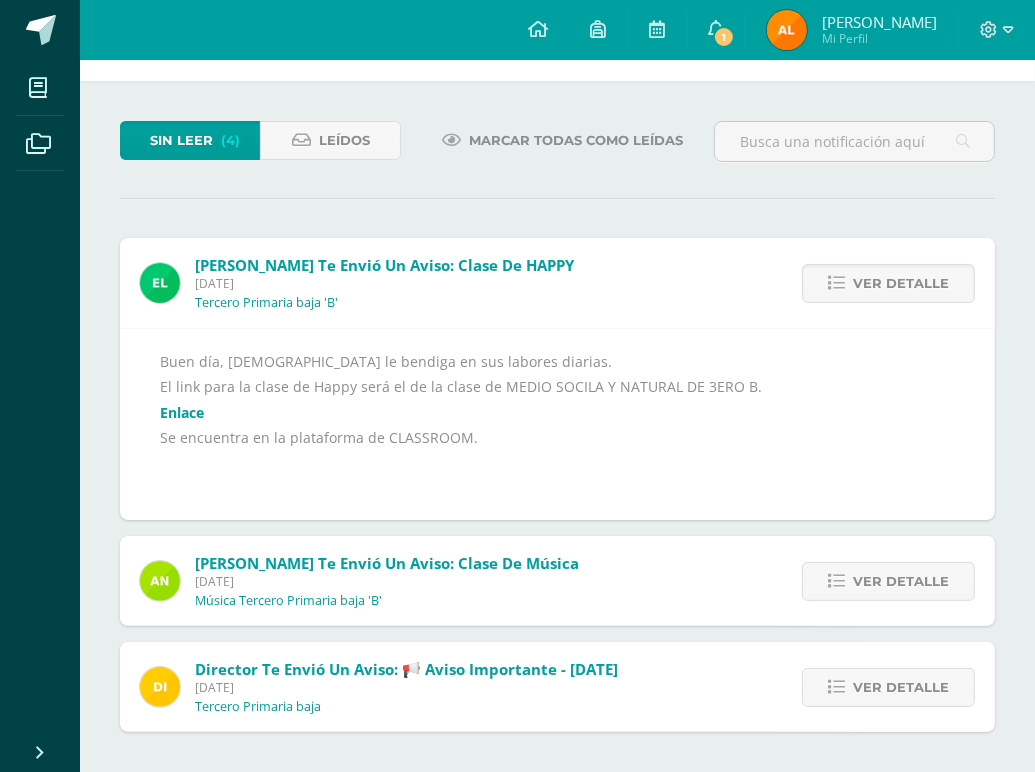 scroll, scrollTop: 70, scrollLeft: 0, axis: vertical 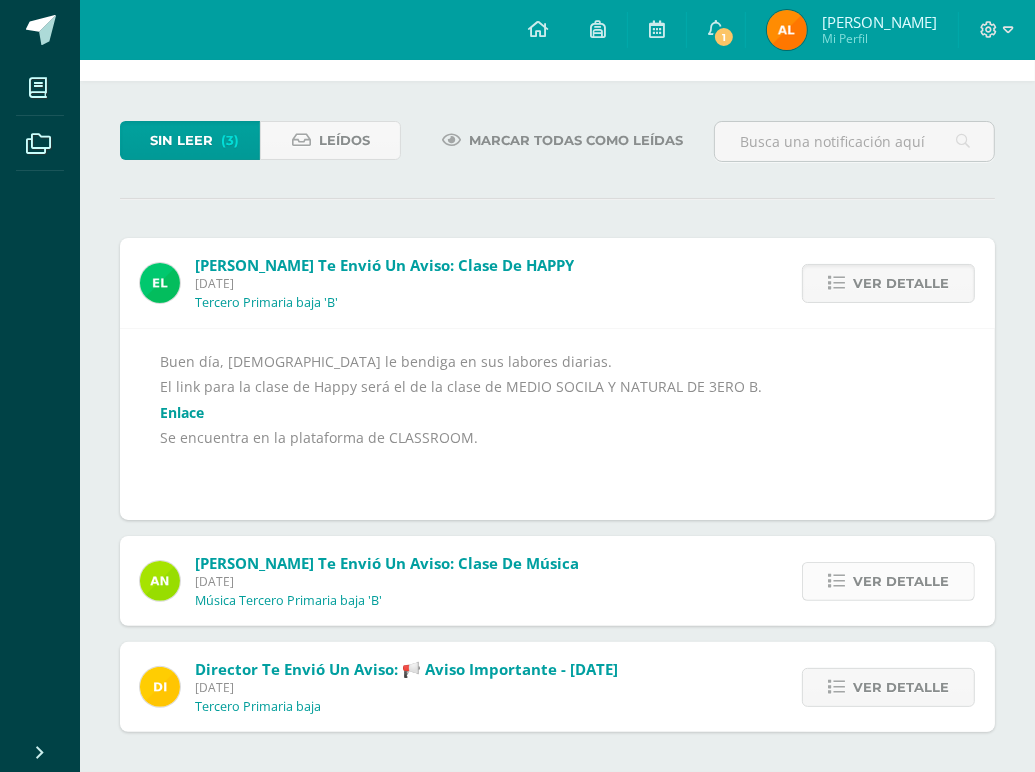 click on "Ver detalle" at bounding box center (901, 581) 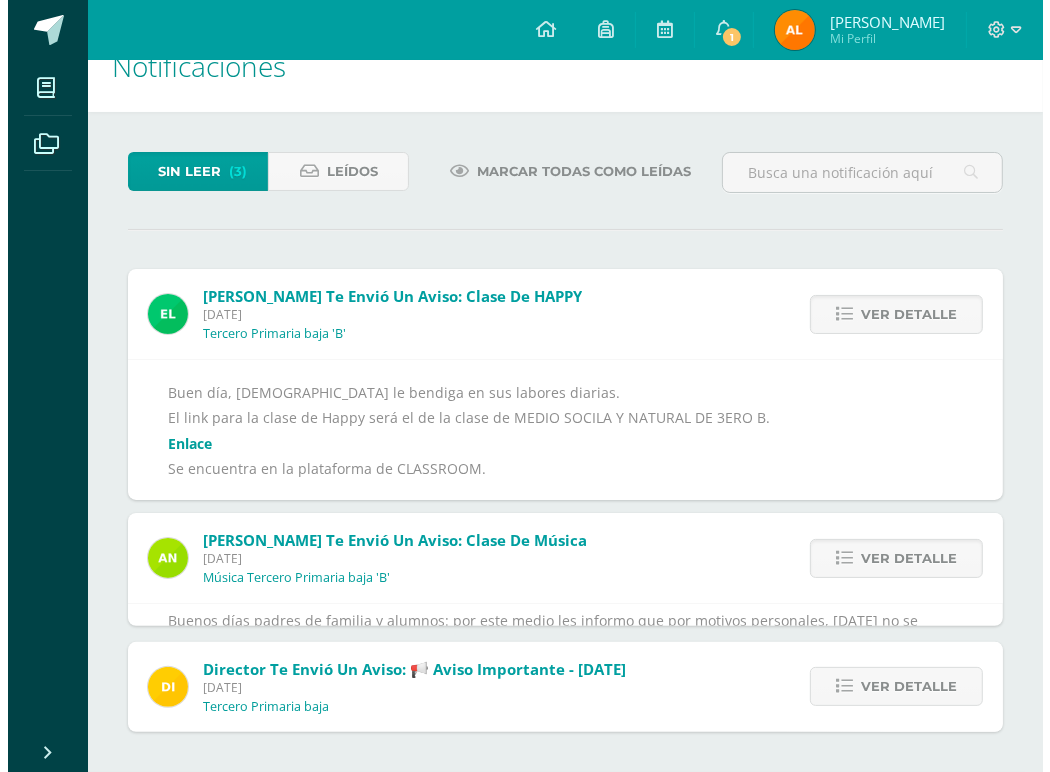 scroll, scrollTop: 0, scrollLeft: 0, axis: both 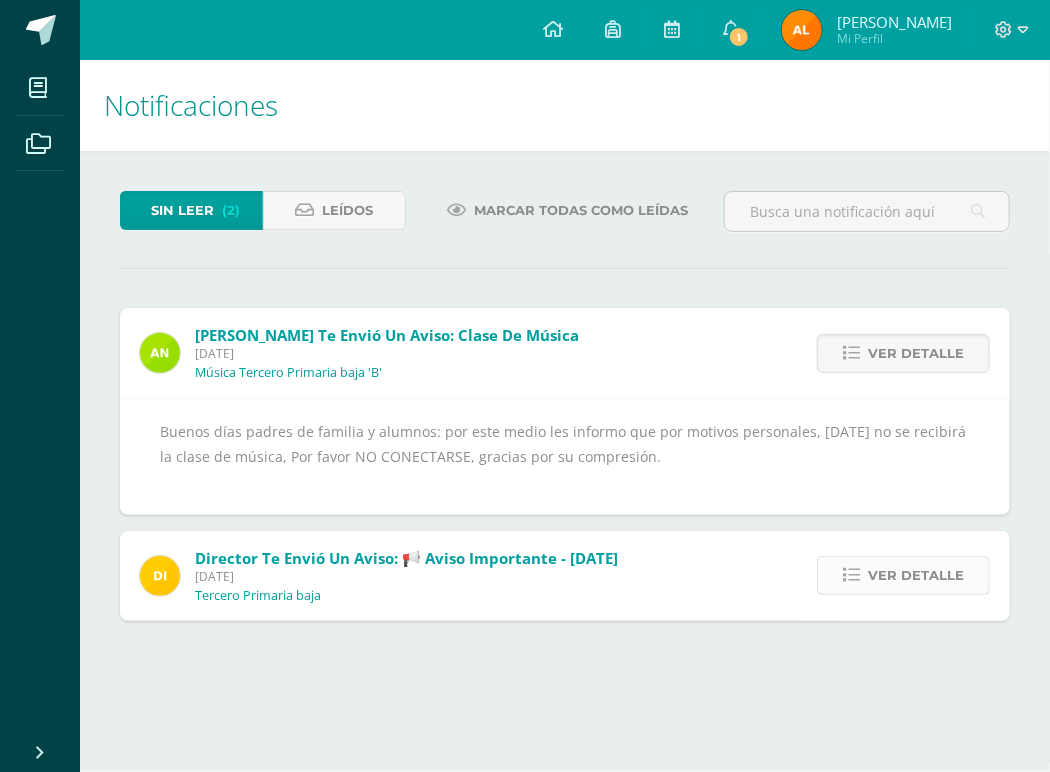click on "Ver detalle" at bounding box center (916, 575) 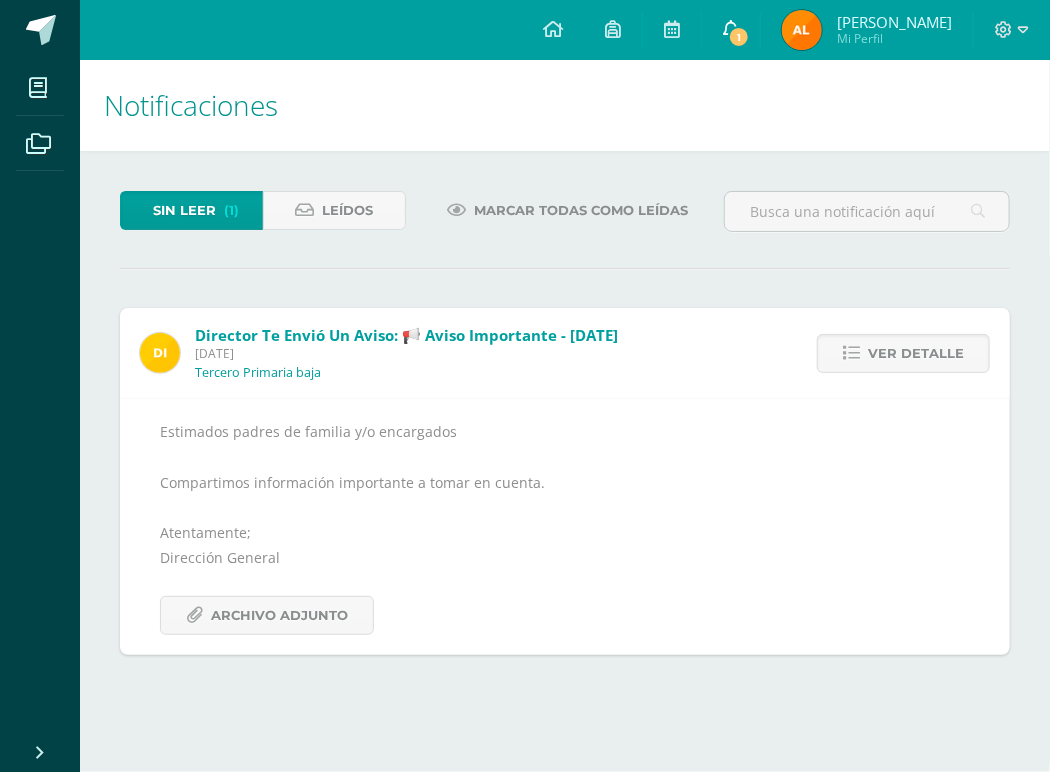 click on "1" at bounding box center [739, 37] 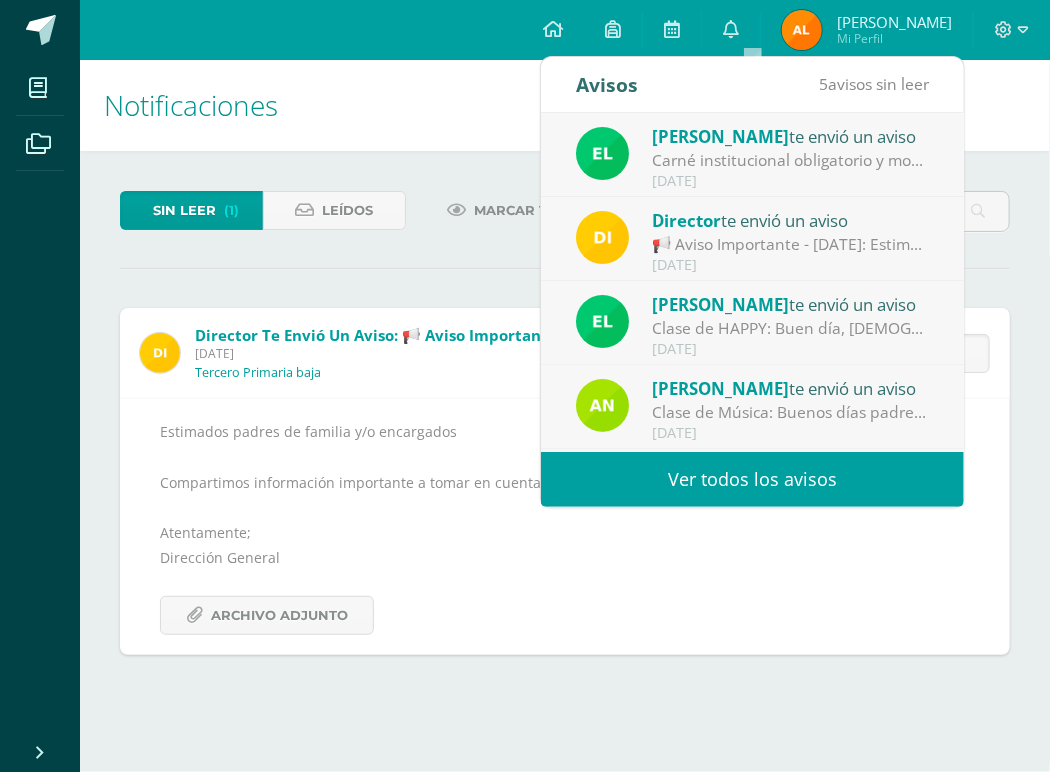 click on "Ver todos los avisos" at bounding box center (752, 479) 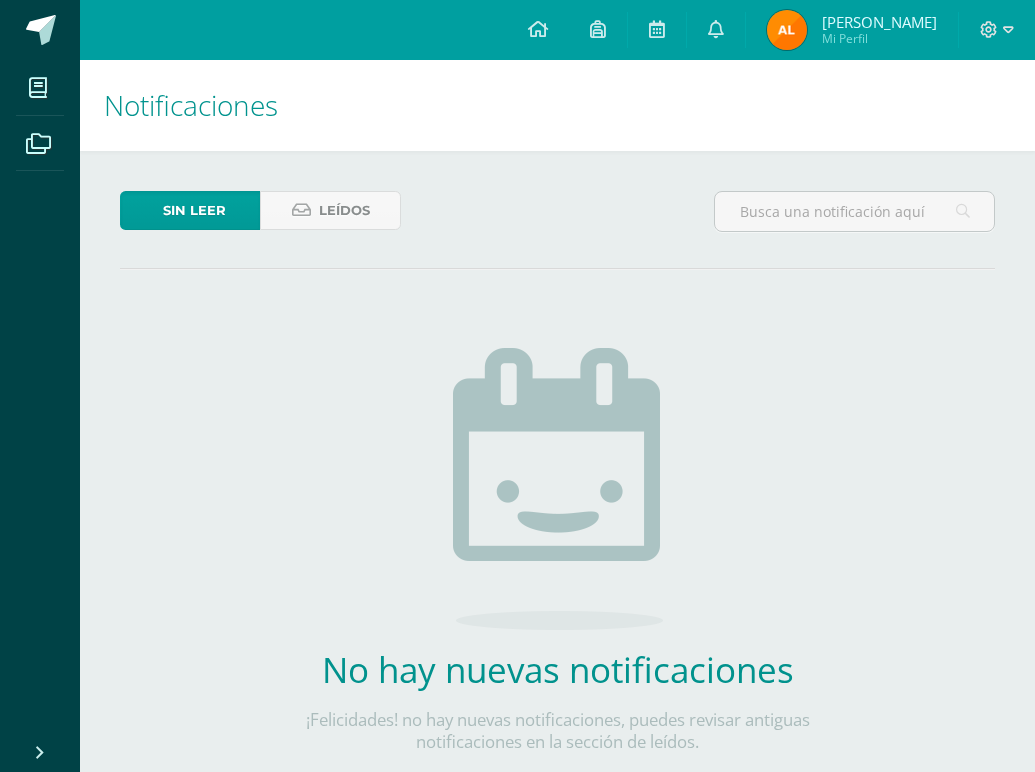 scroll, scrollTop: 0, scrollLeft: 0, axis: both 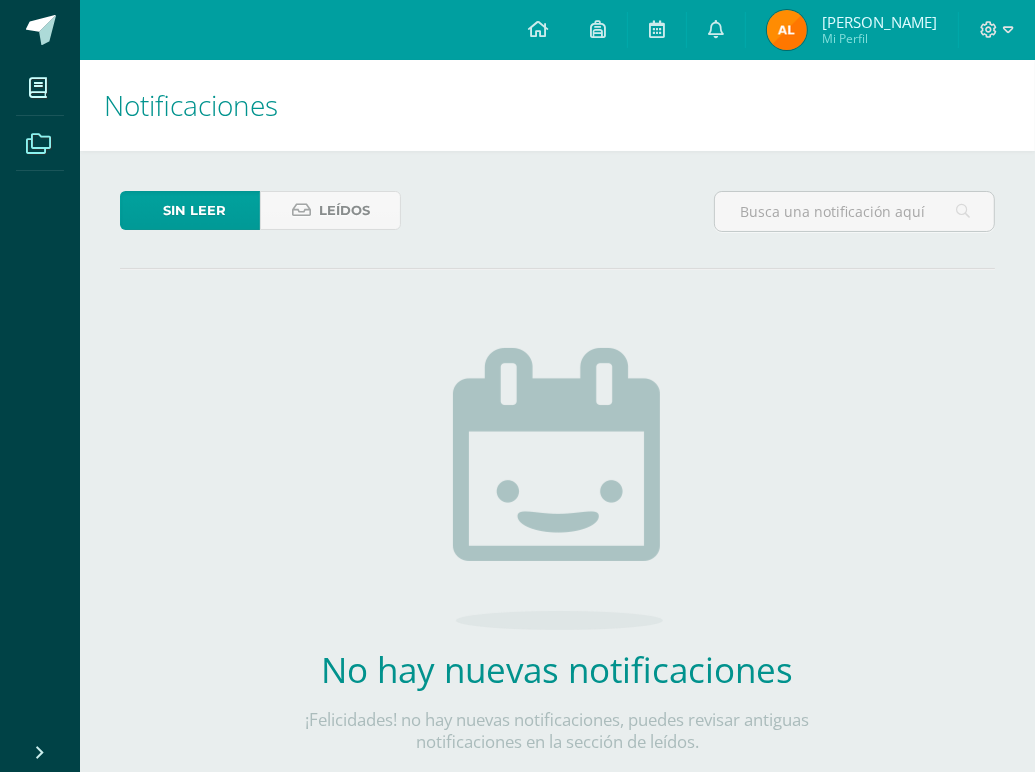 click on "Archivos" at bounding box center (40, 144) 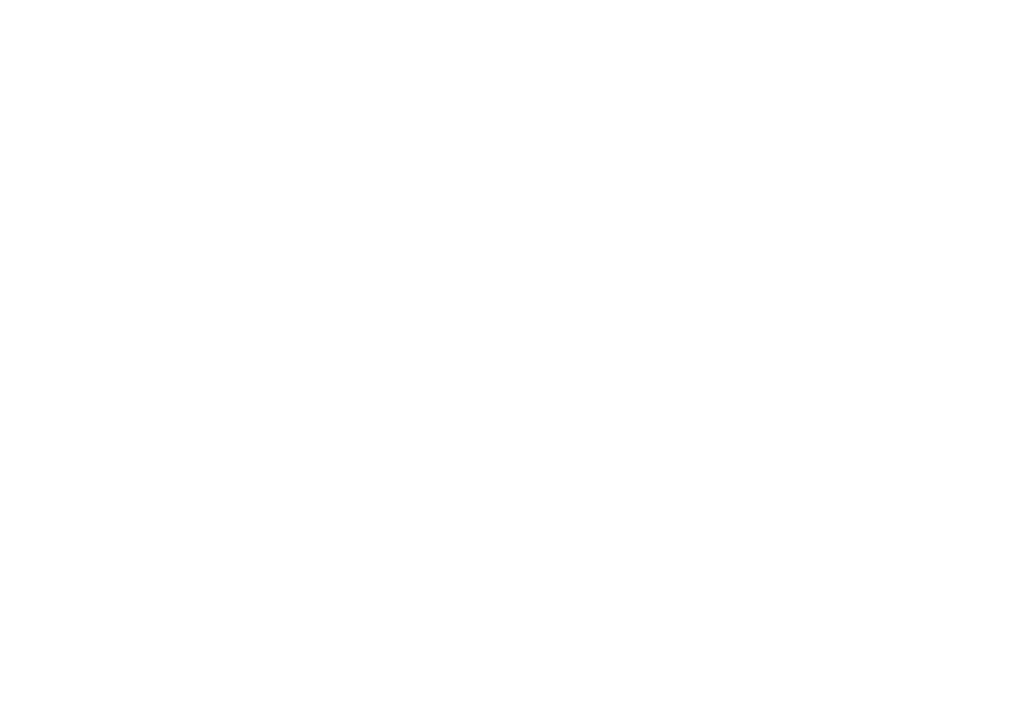 scroll, scrollTop: 0, scrollLeft: 0, axis: both 